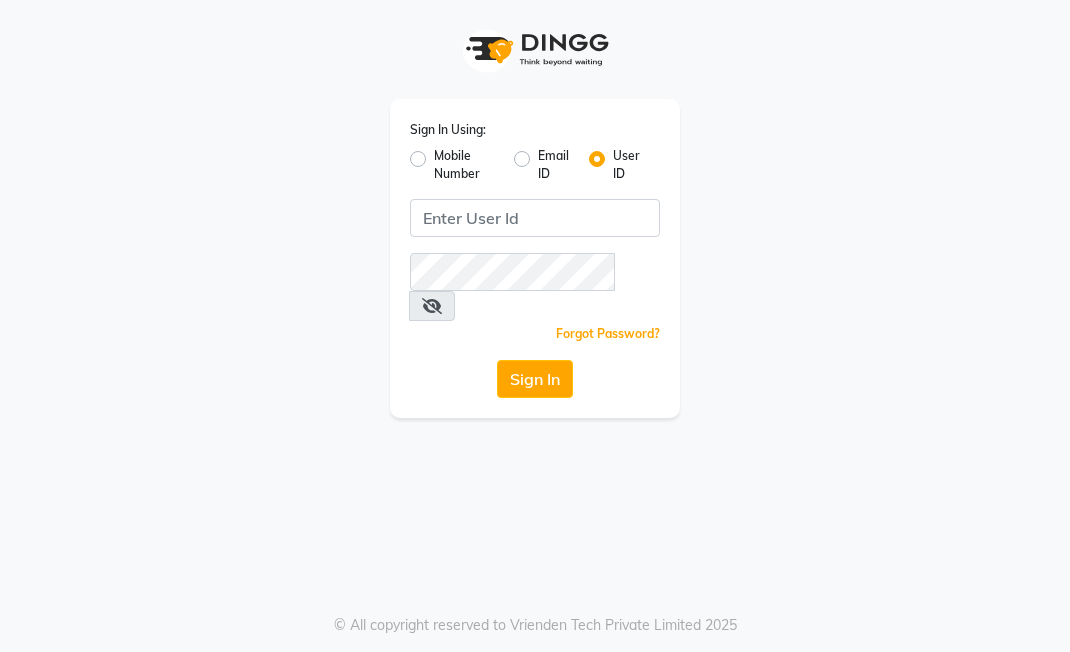 scroll, scrollTop: 0, scrollLeft: 0, axis: both 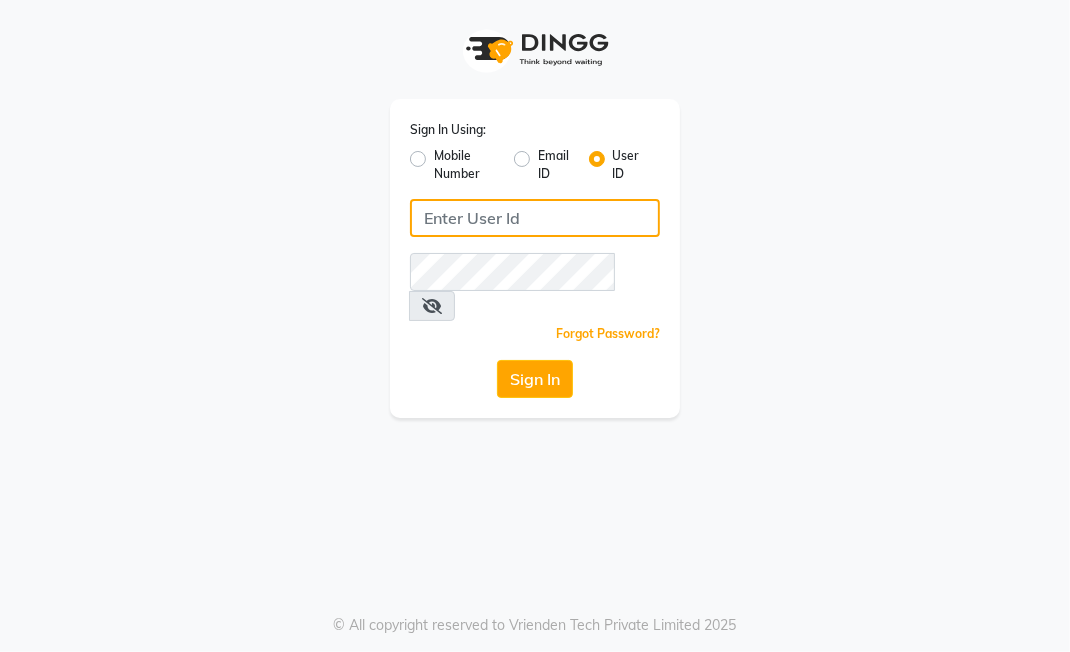 click 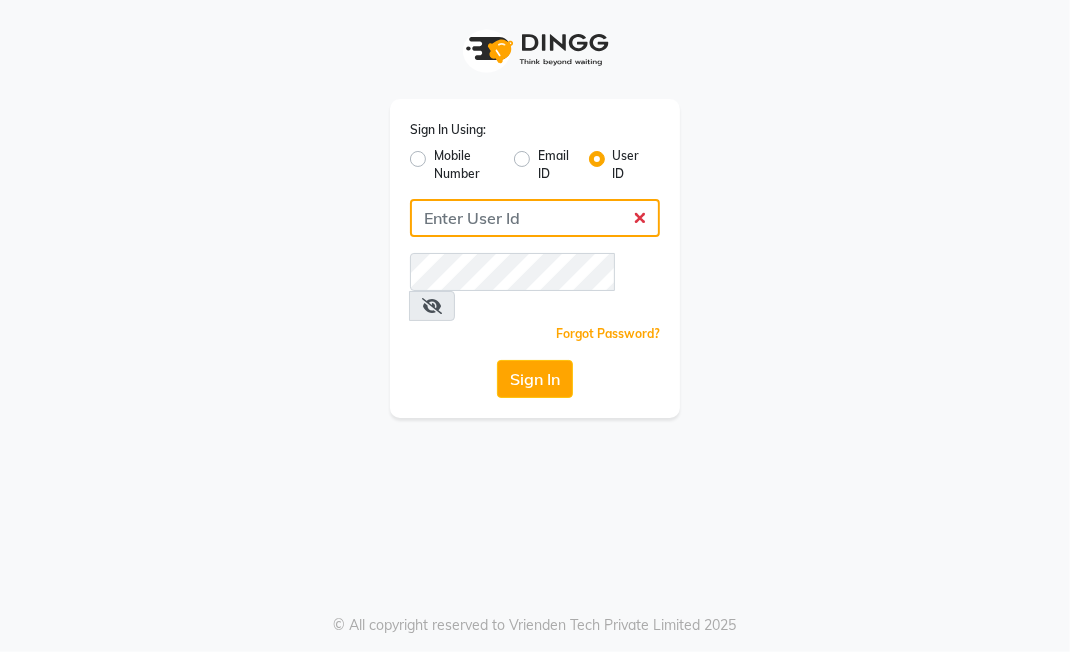 type on "Primeexotica" 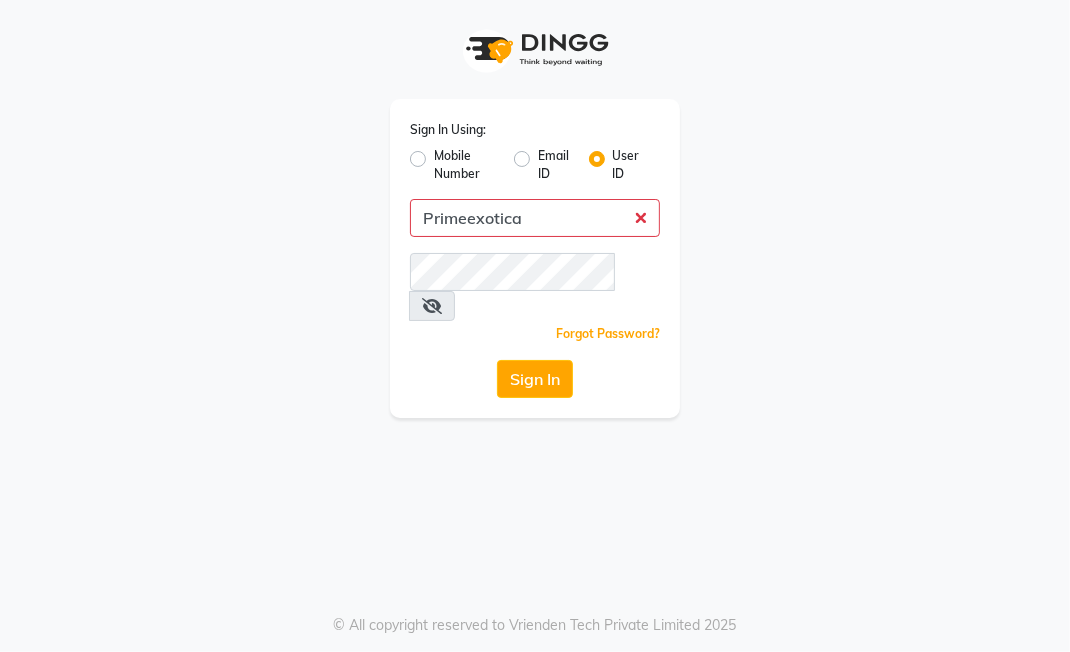 click on "Sign In" 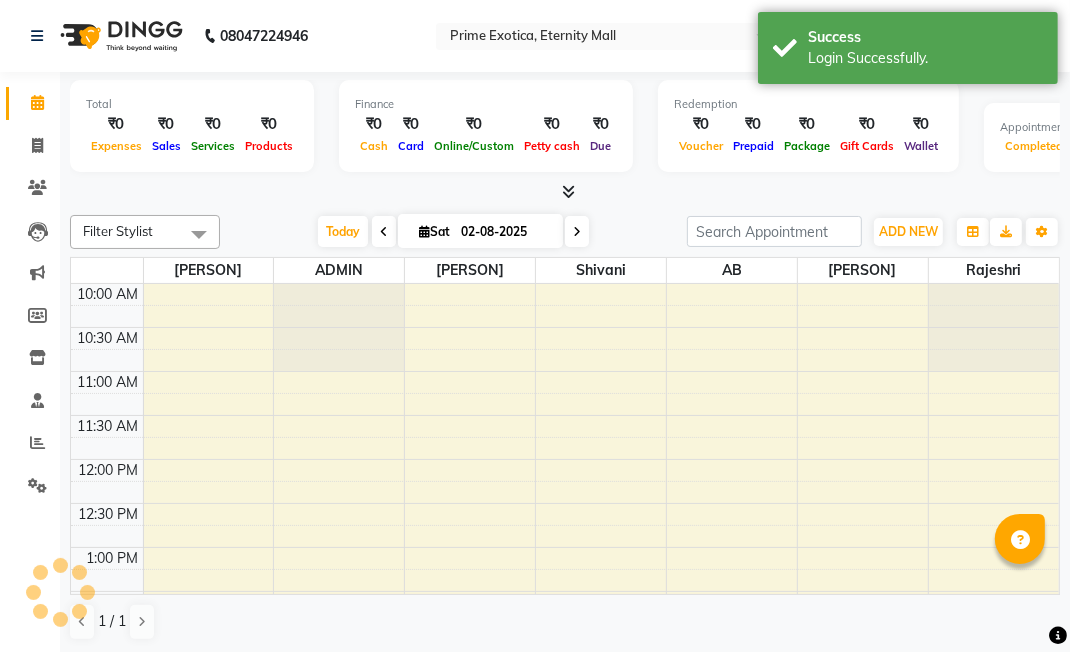 select on "en" 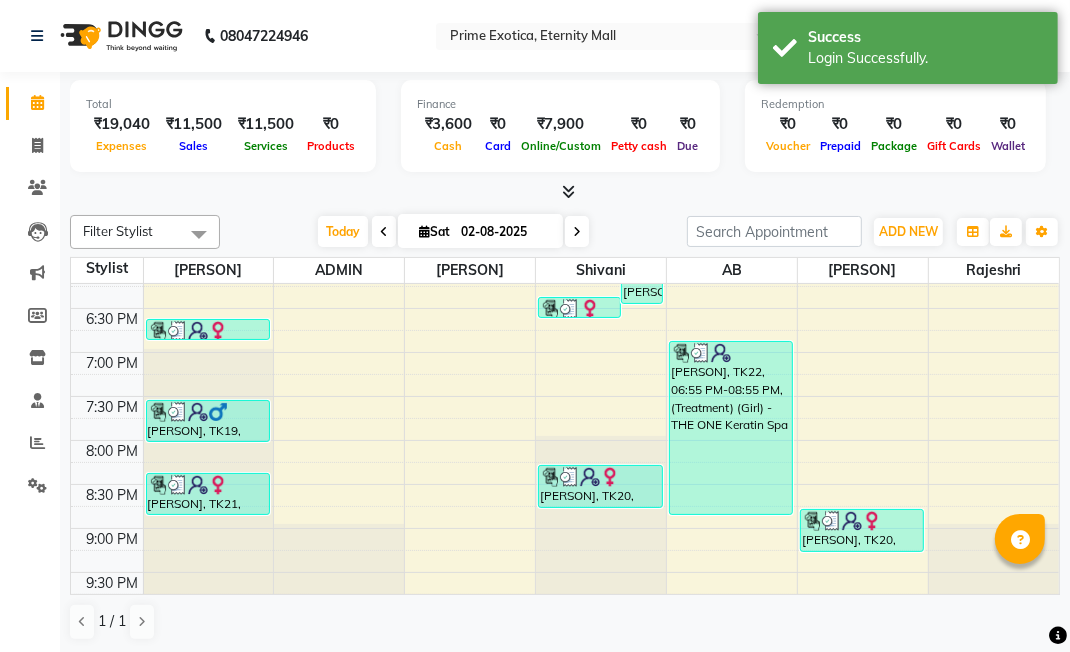 scroll, scrollTop: 723, scrollLeft: 0, axis: vertical 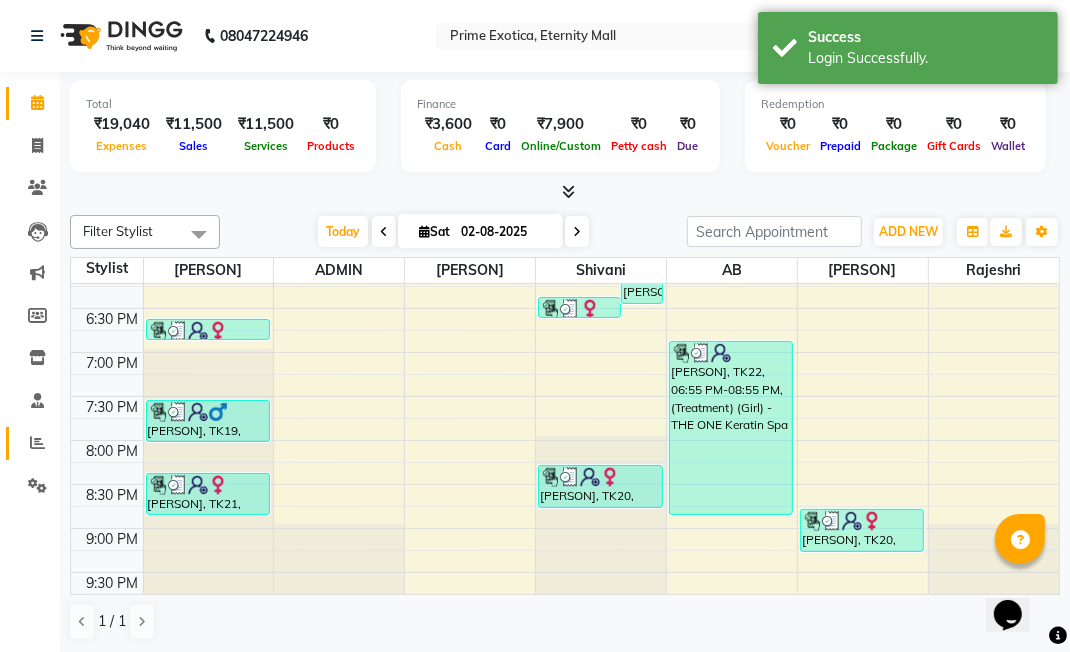 click 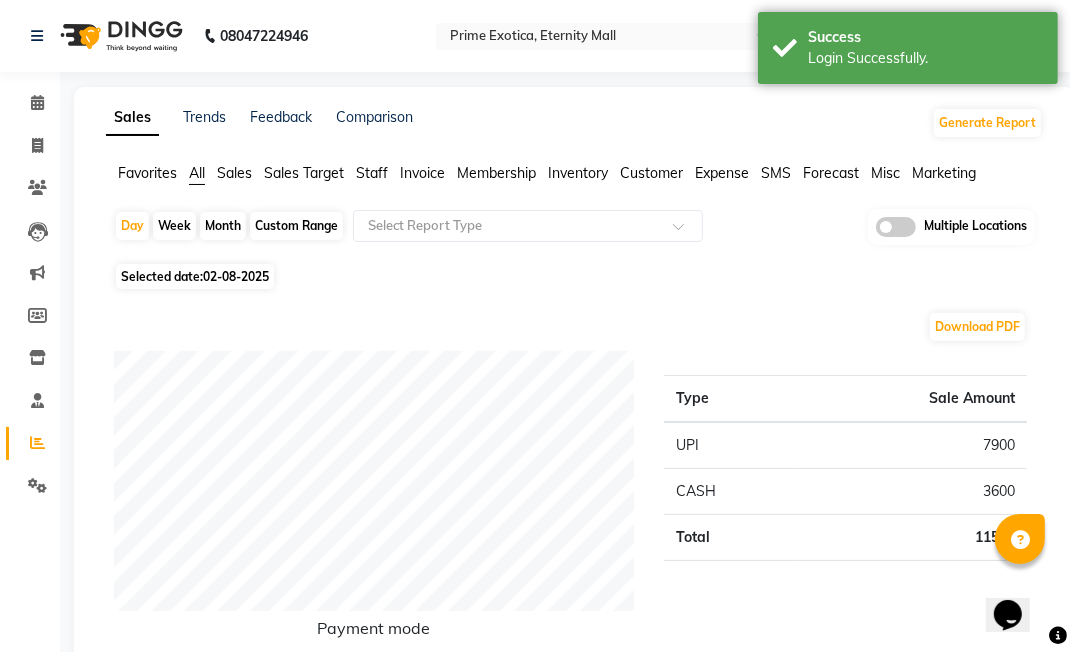 click 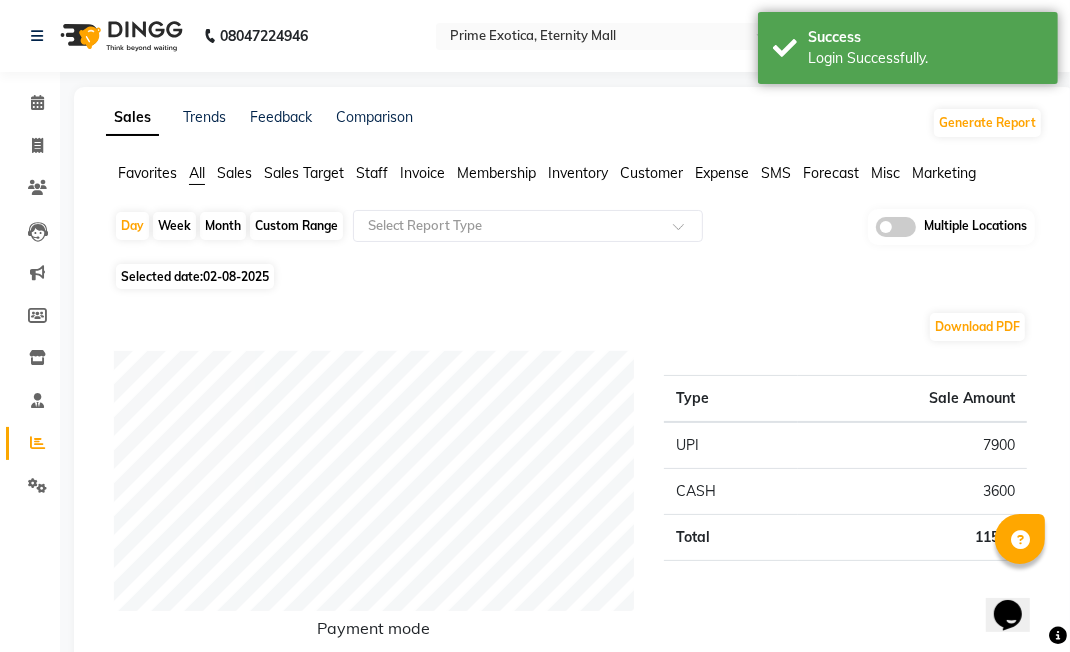 click 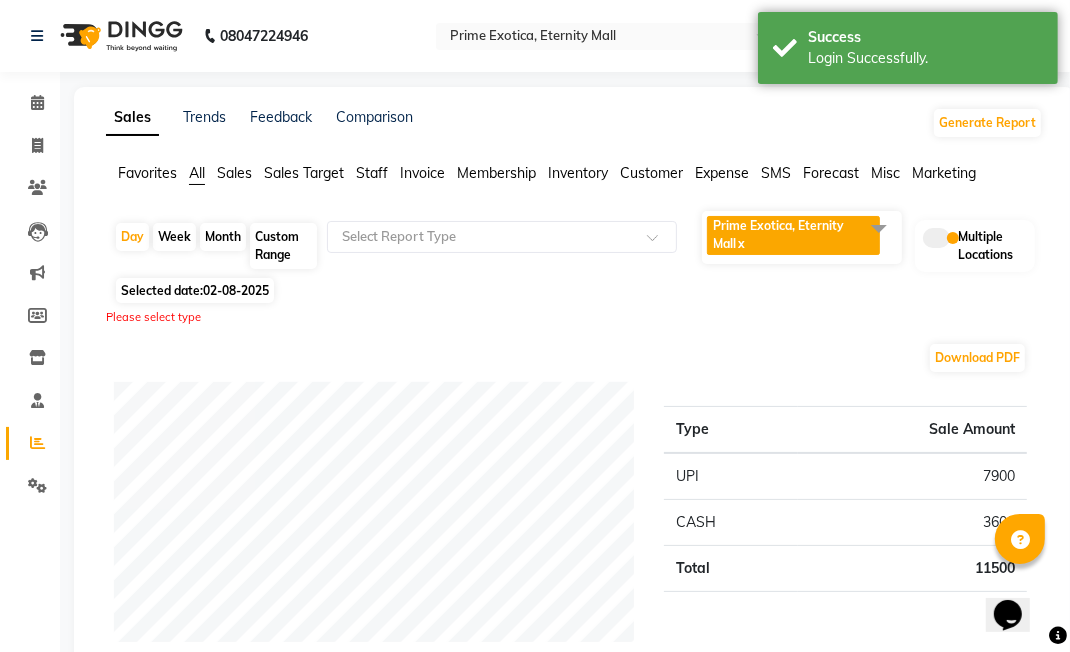 click on "Prime Exotica,  Eternity Mall  x" 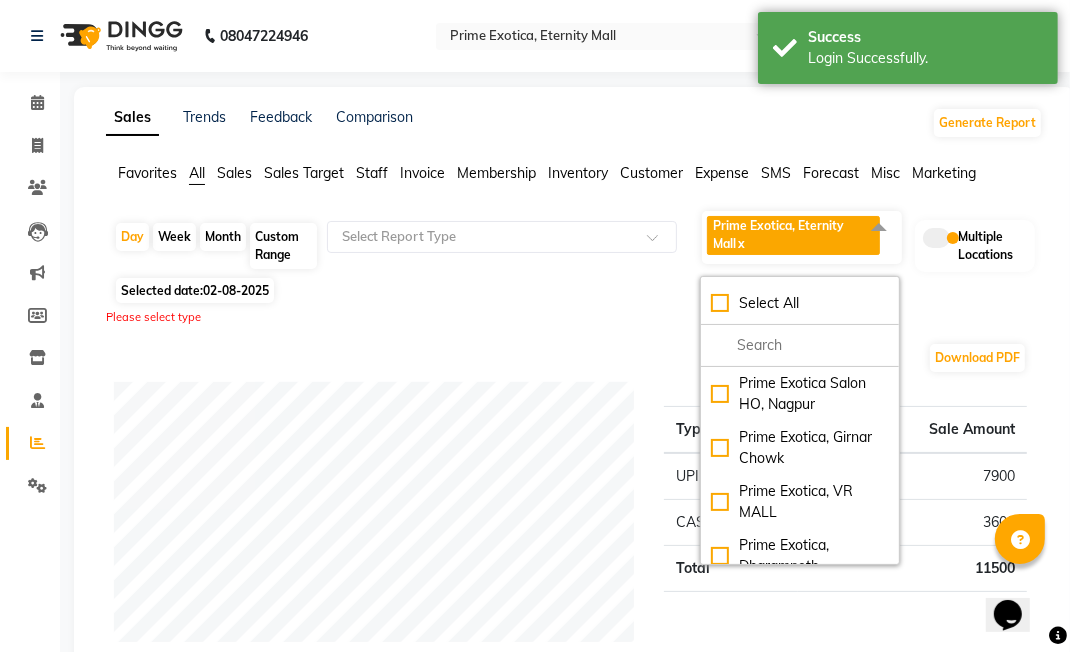 click on "Select All" 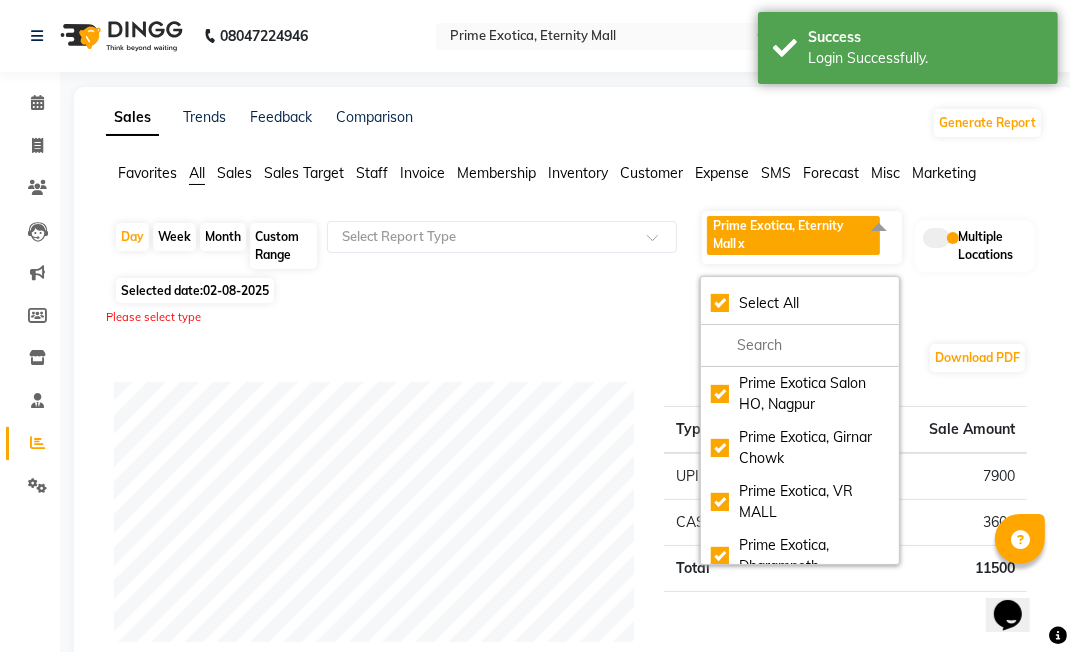 checkbox on "true" 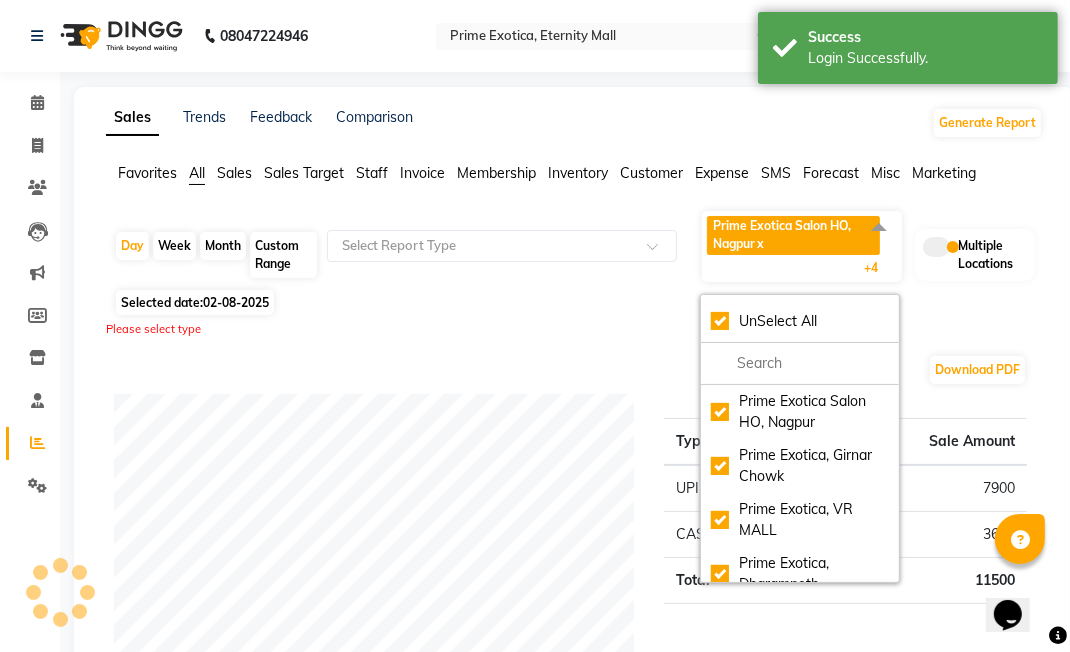 click on "Month" 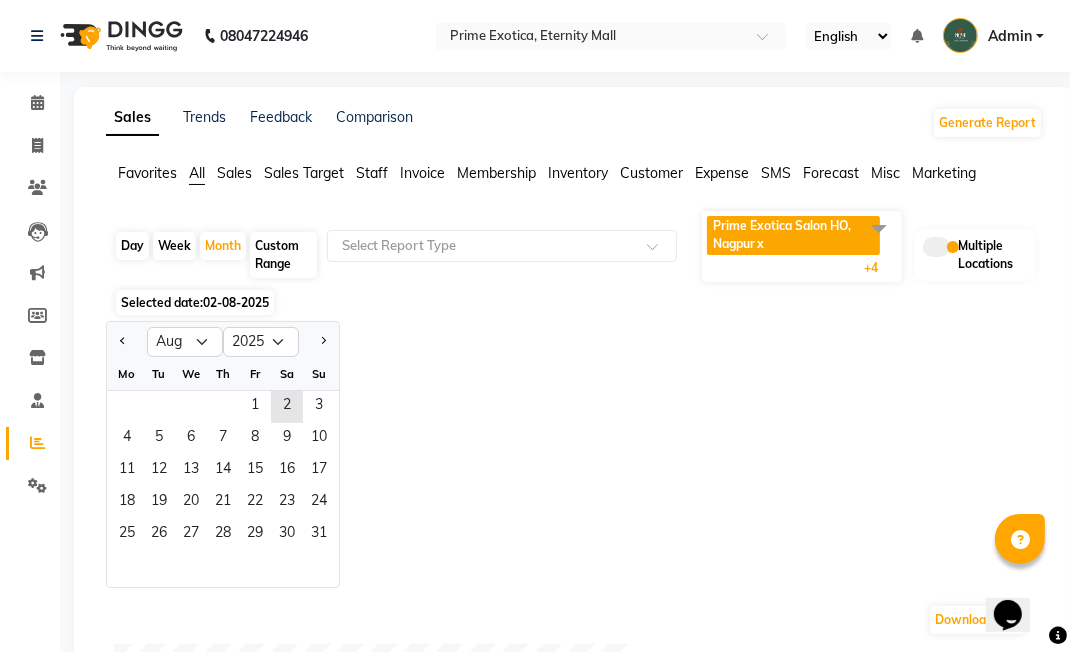 click on "1" 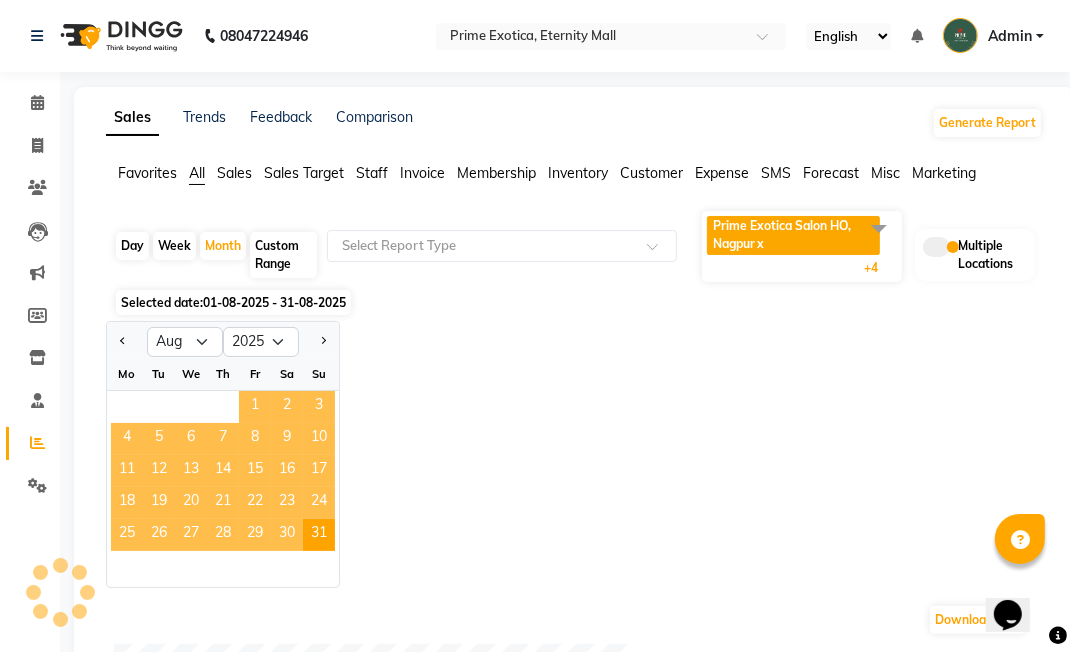 click on "Download PDF" 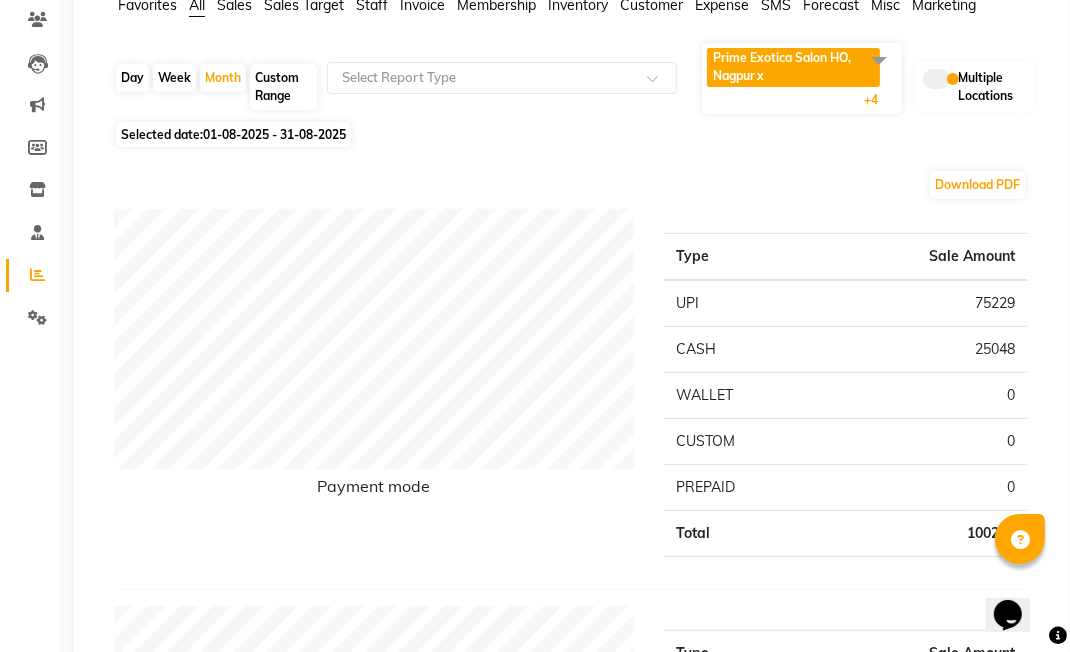 scroll, scrollTop: 168, scrollLeft: 0, axis: vertical 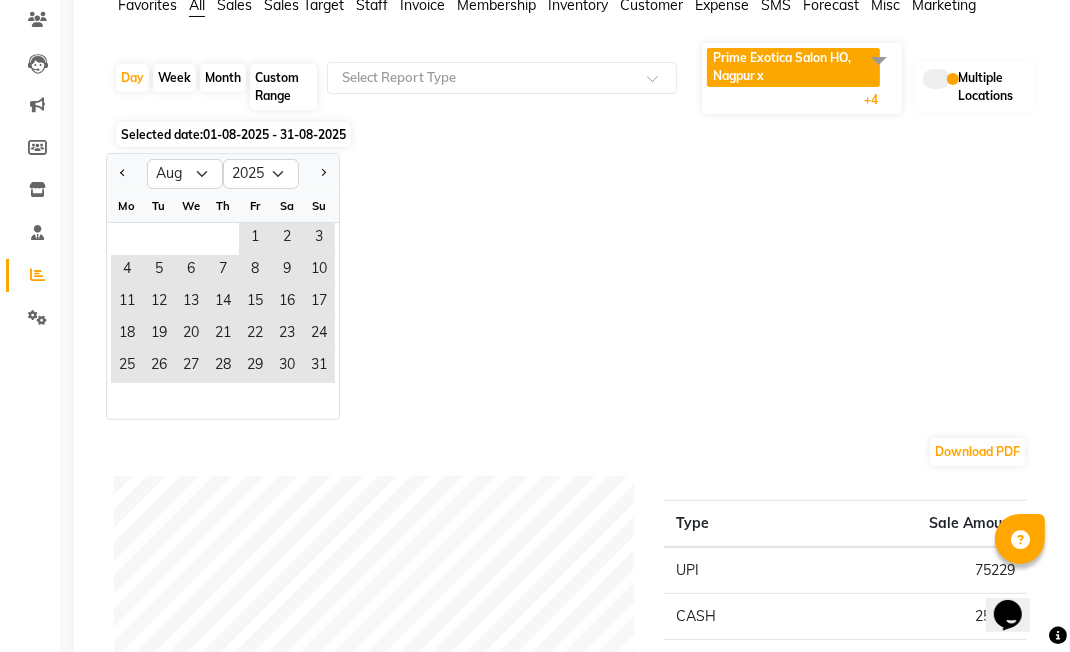 click on "2" 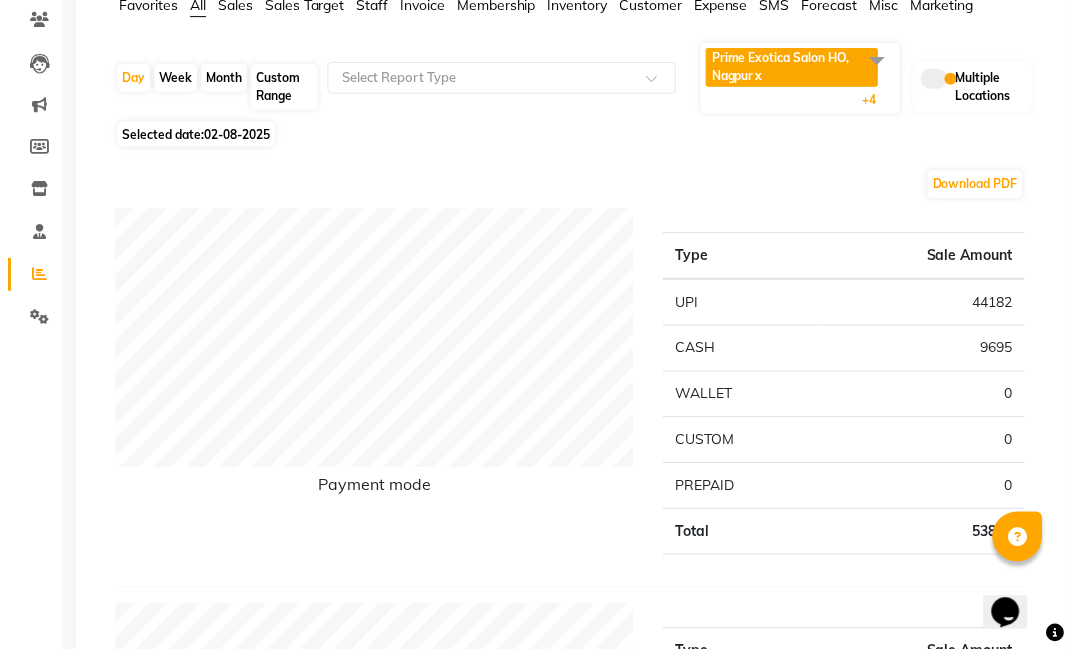 scroll, scrollTop: 0, scrollLeft: 0, axis: both 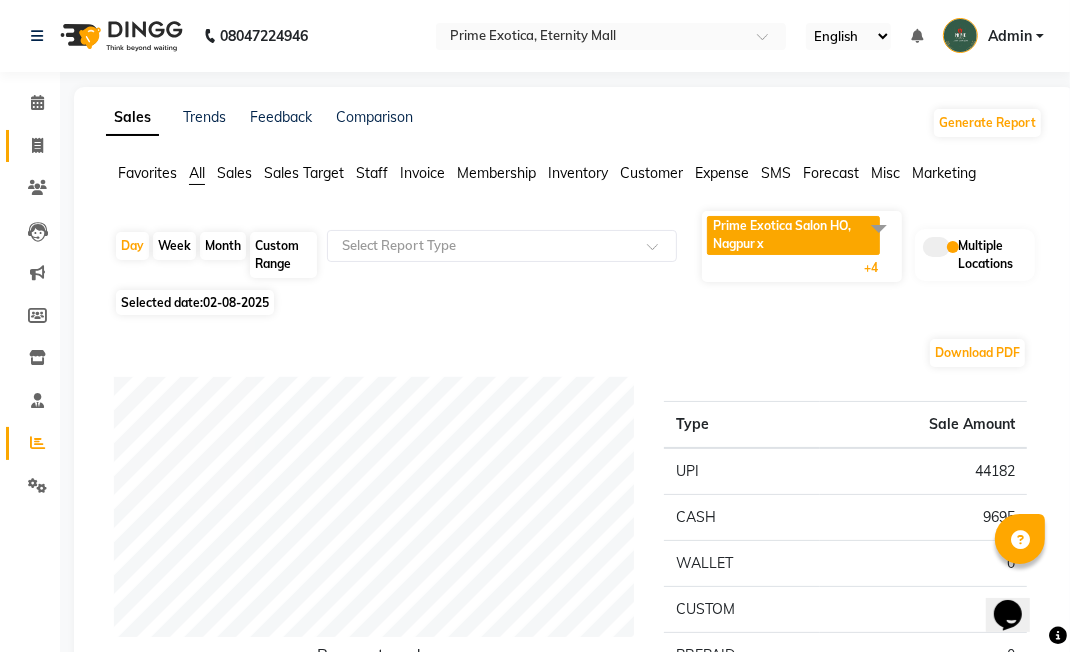 click on "Invoice" 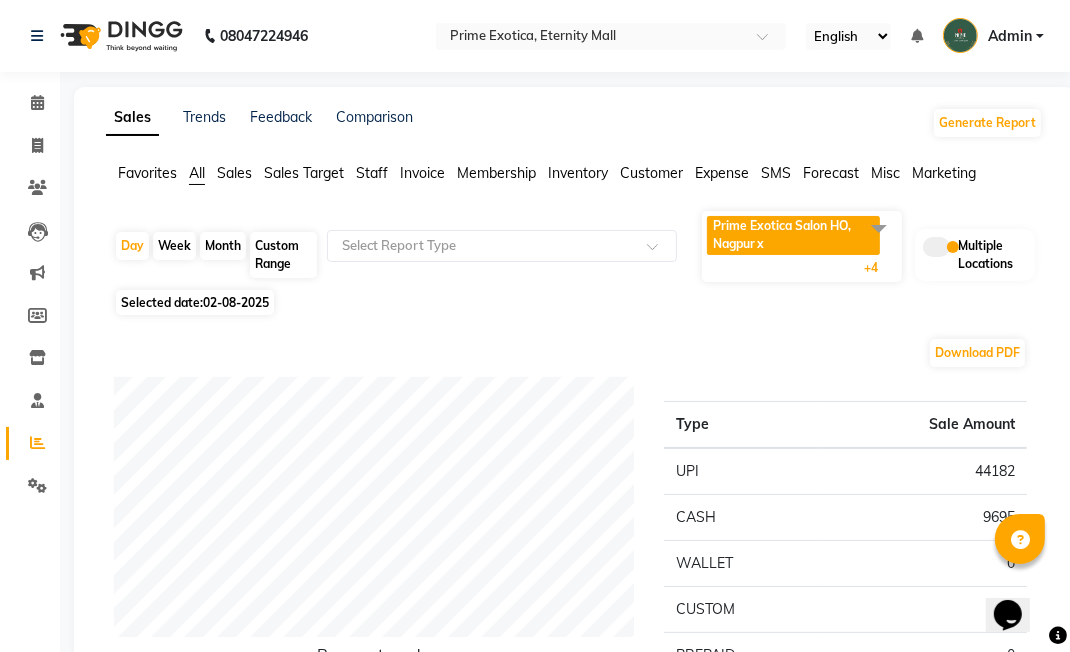 select on "service" 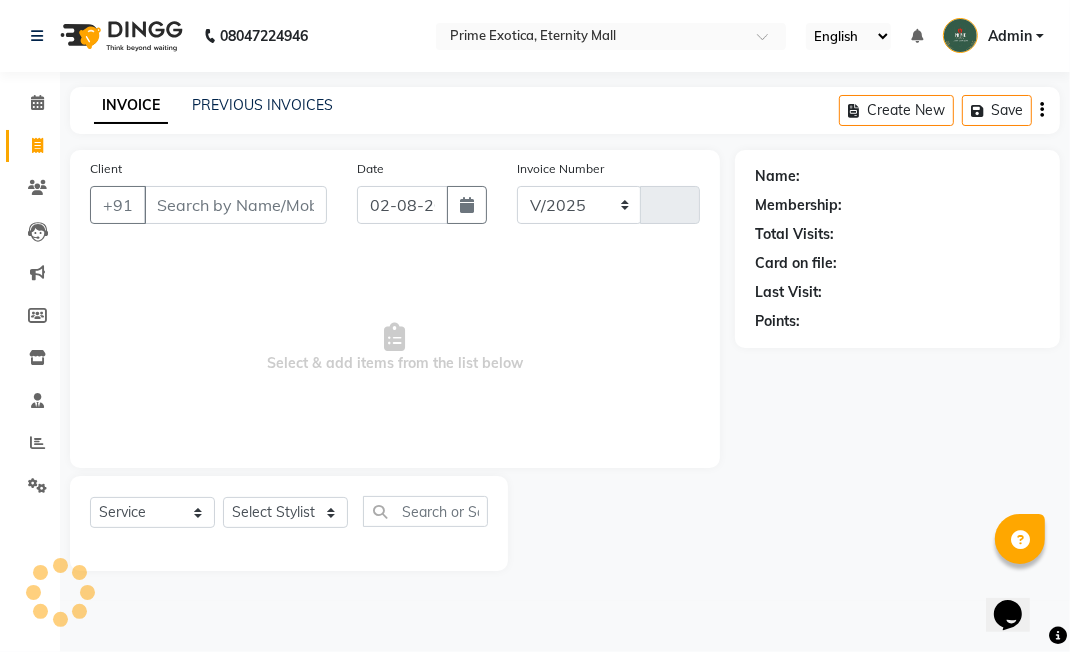 select on "5774" 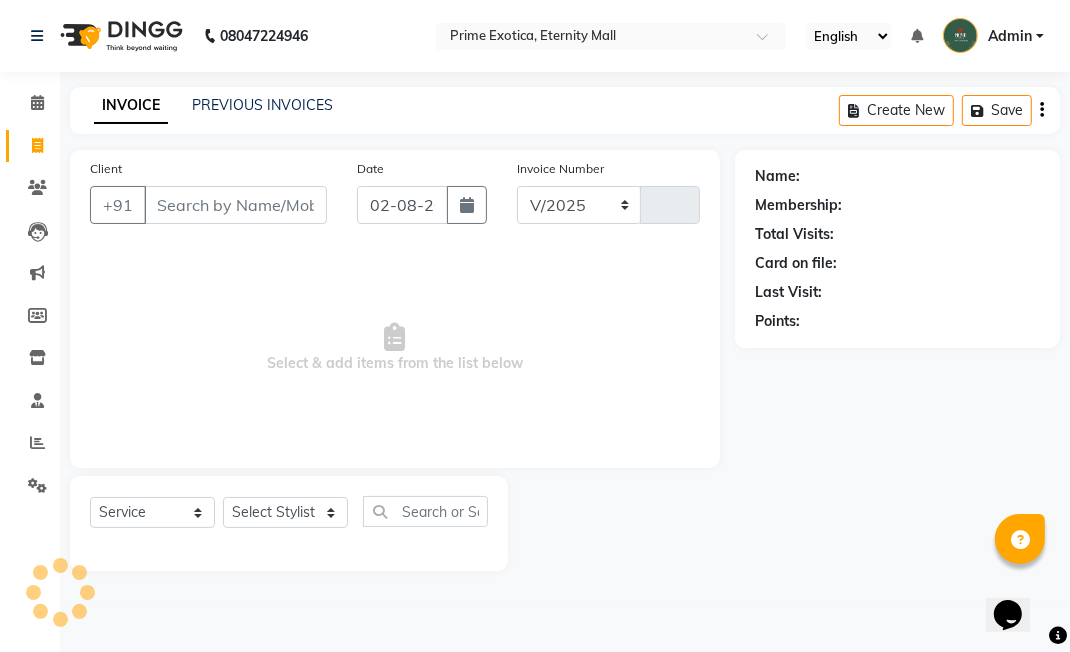 type on "2814" 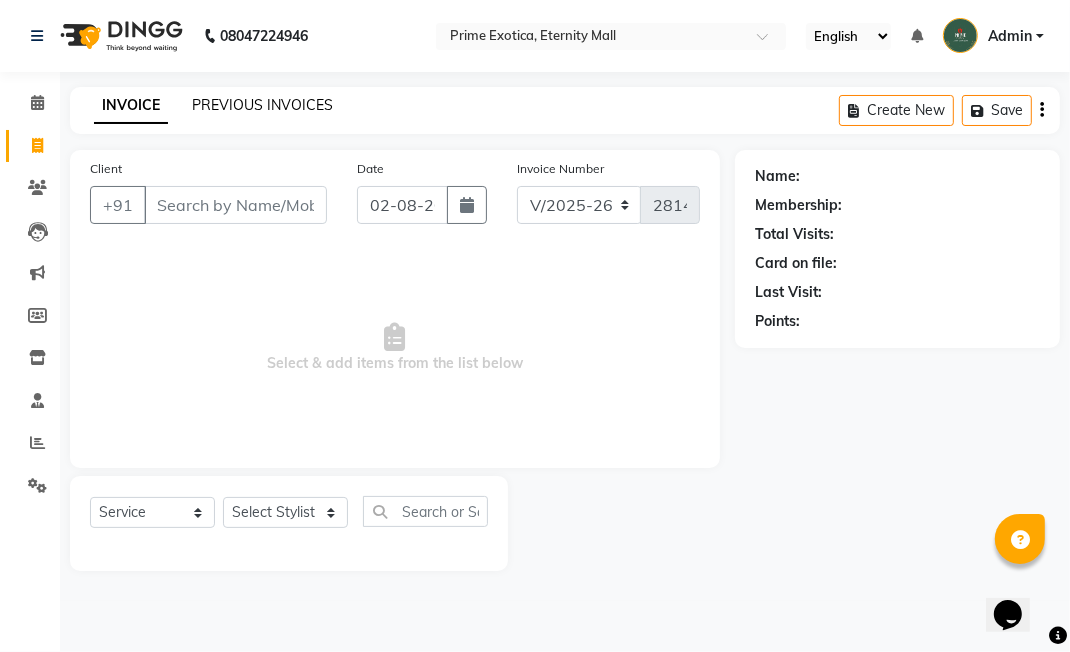 click on "PREVIOUS INVOICES" 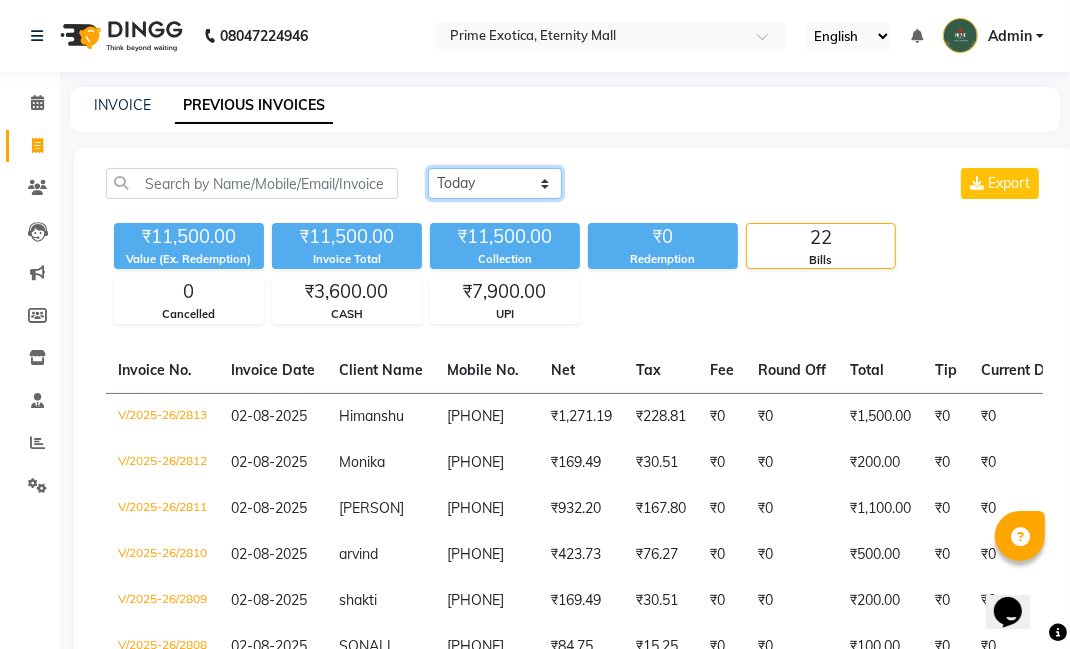 click on "Today Yesterday Custom Range" 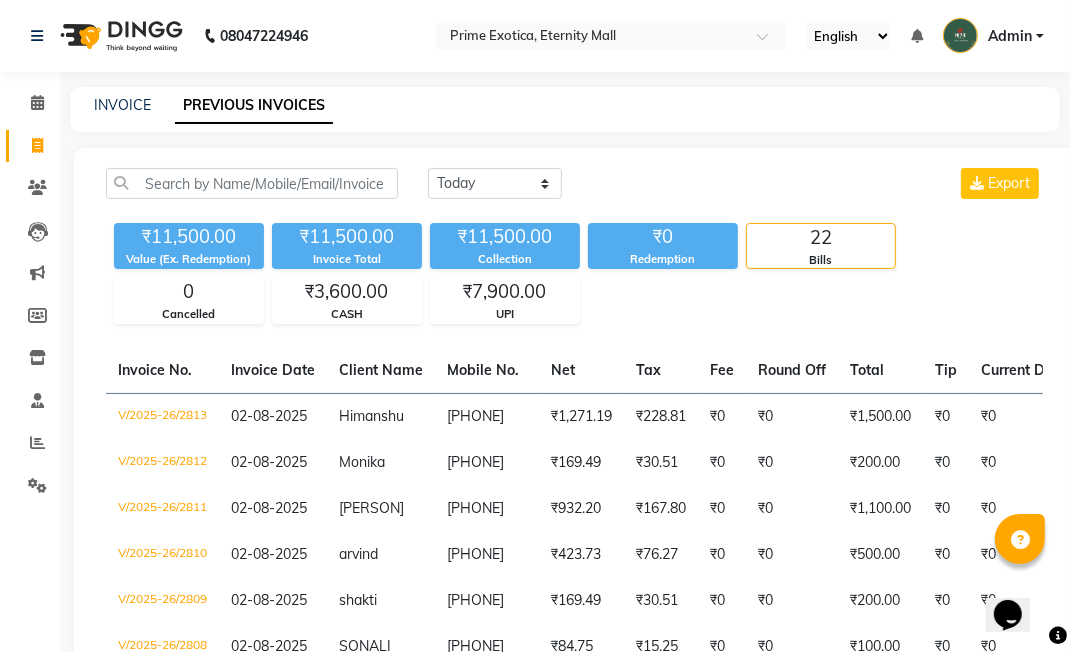 click on "Today Yesterday Custom Range Export" 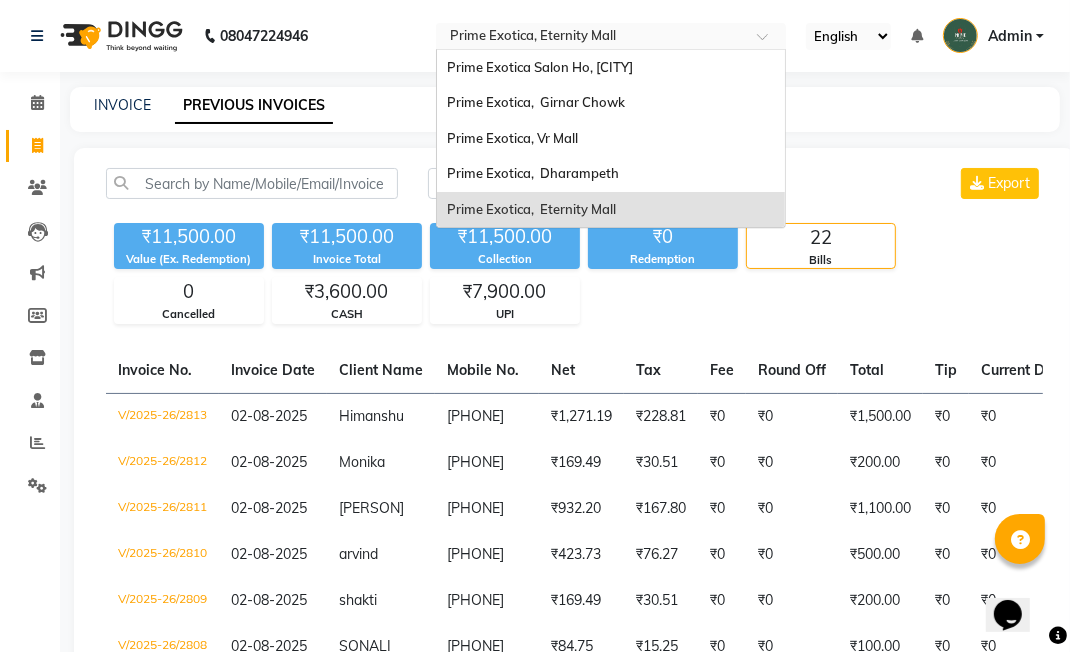 click on "Prime Exotica,  Dharampeth" at bounding box center [611, 174] 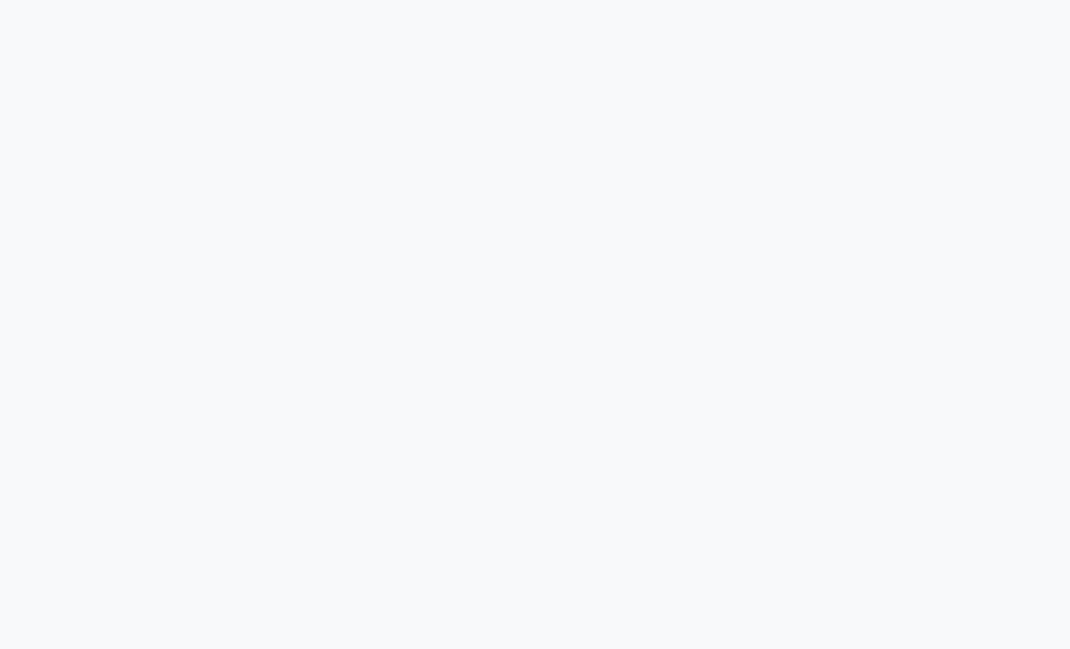 scroll, scrollTop: 0, scrollLeft: 0, axis: both 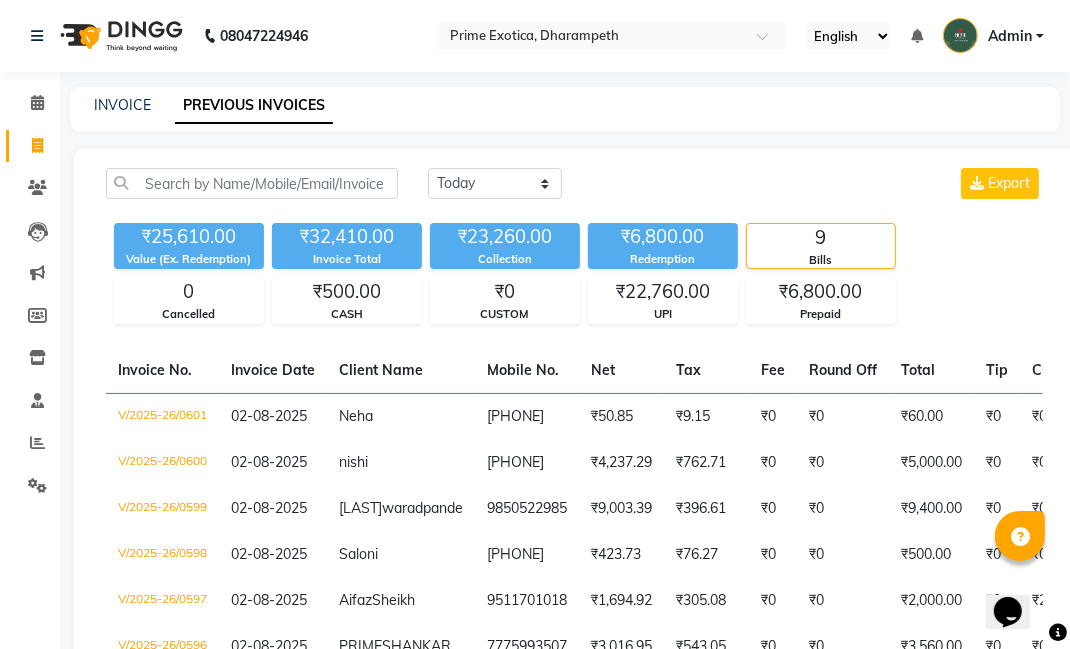 click at bounding box center [591, 38] 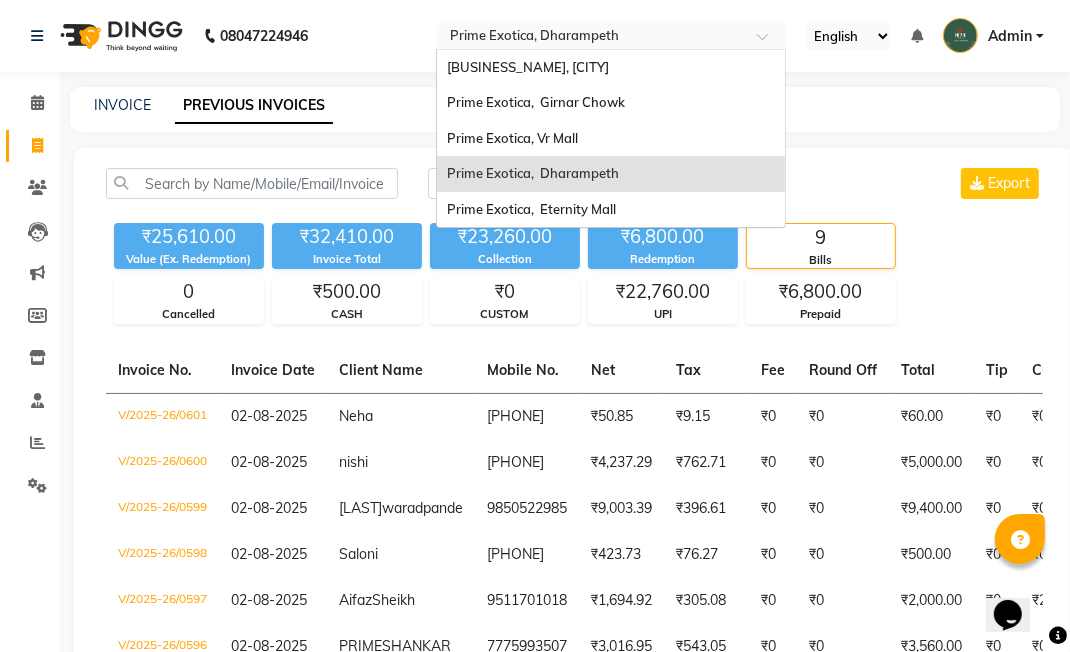 click on "Prime Exotica, Vr Mall" at bounding box center (512, 138) 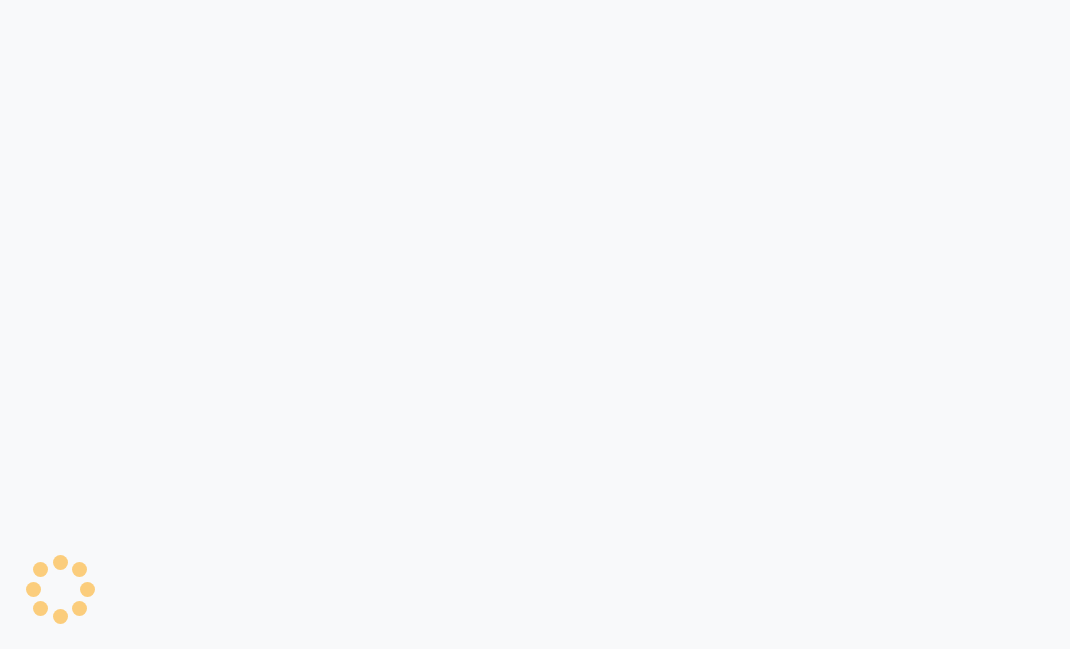 scroll, scrollTop: 0, scrollLeft: 0, axis: both 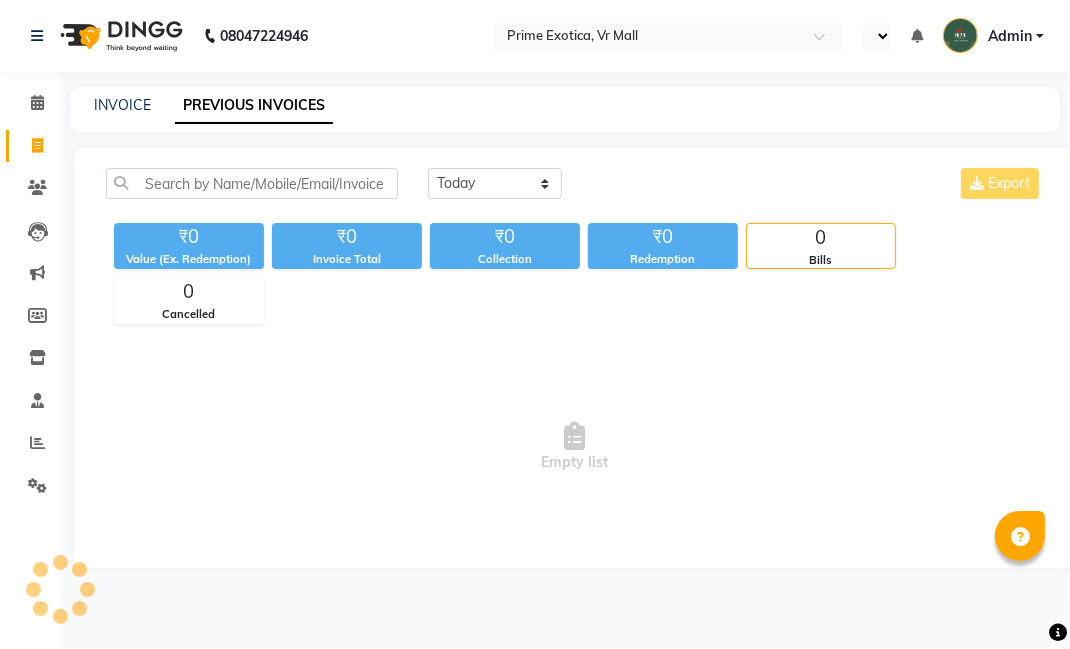 select on "en" 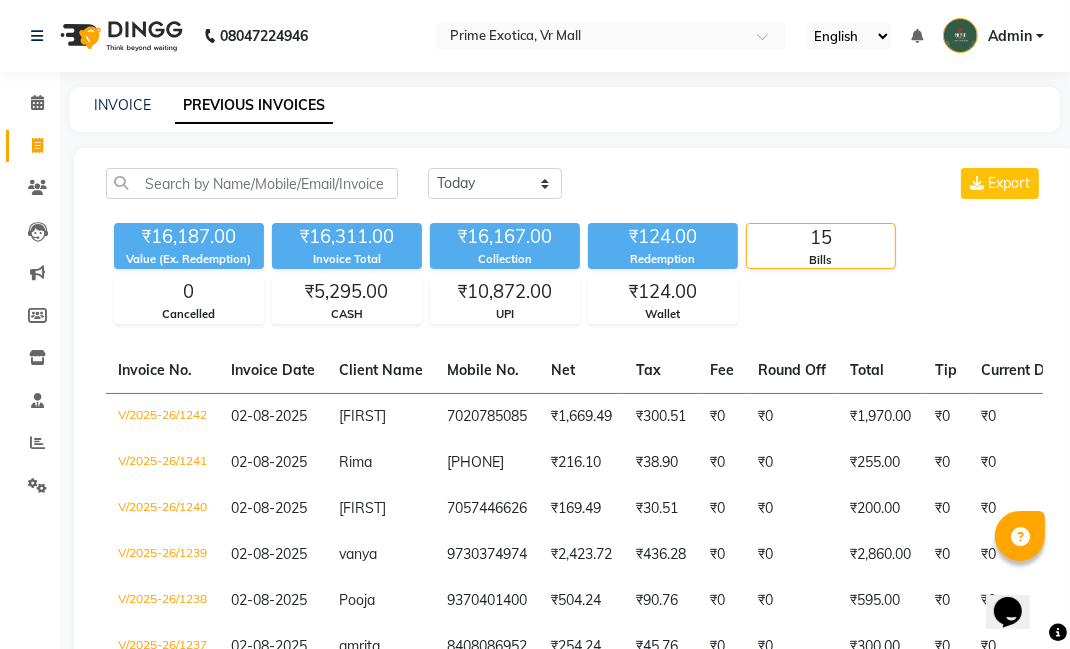 scroll, scrollTop: 0, scrollLeft: 0, axis: both 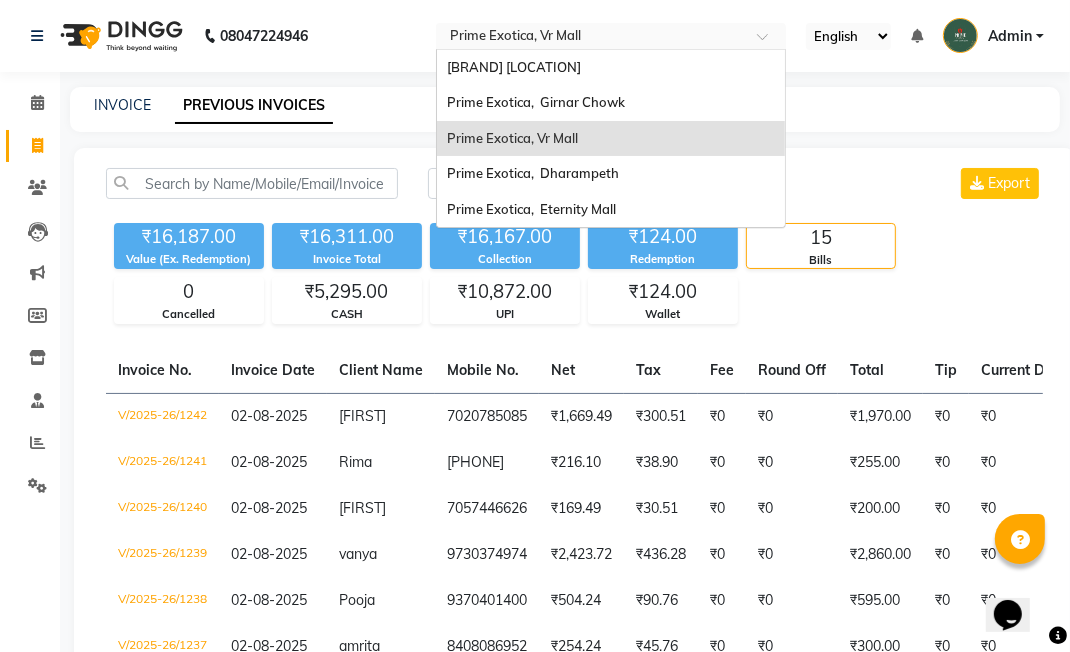 click on "Prime Exotica,  Girnar Chowk" at bounding box center [536, 102] 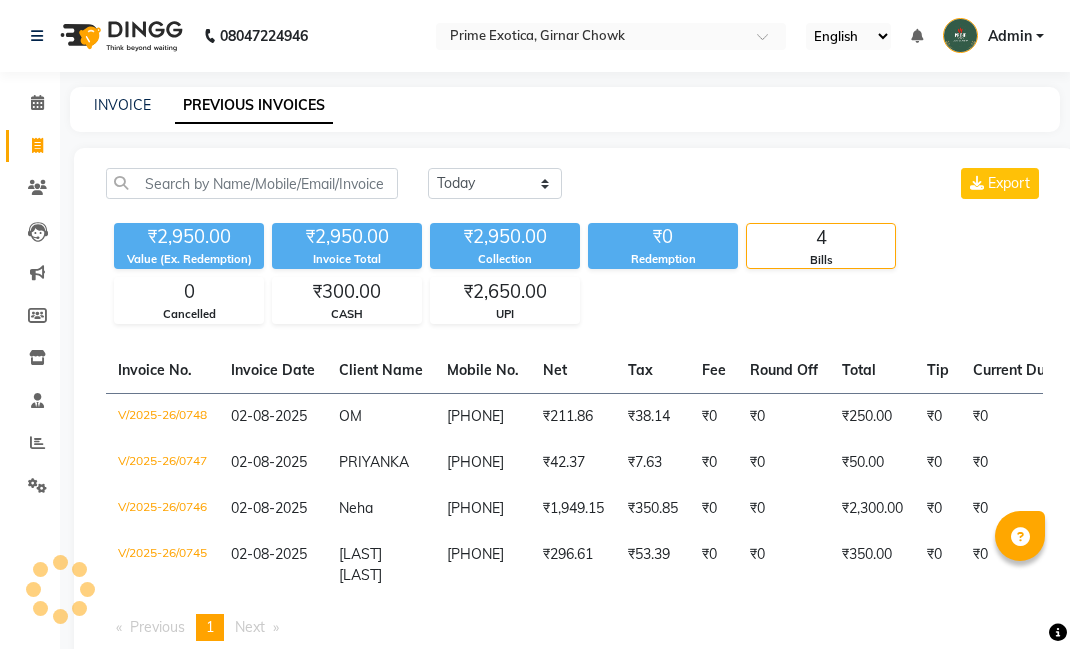 scroll, scrollTop: 0, scrollLeft: 0, axis: both 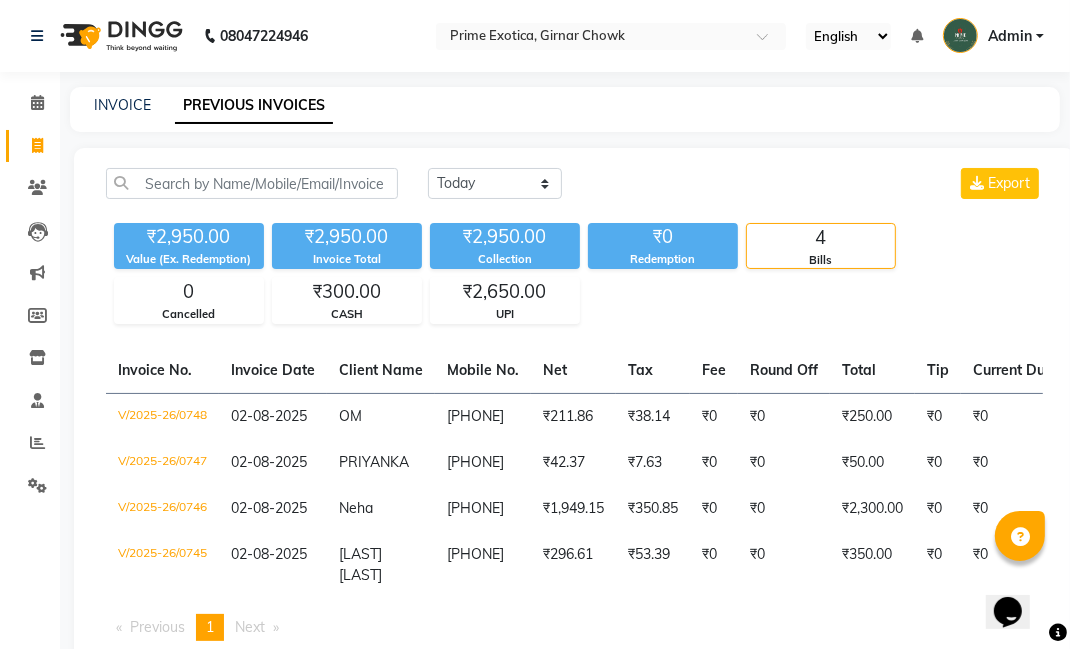 click 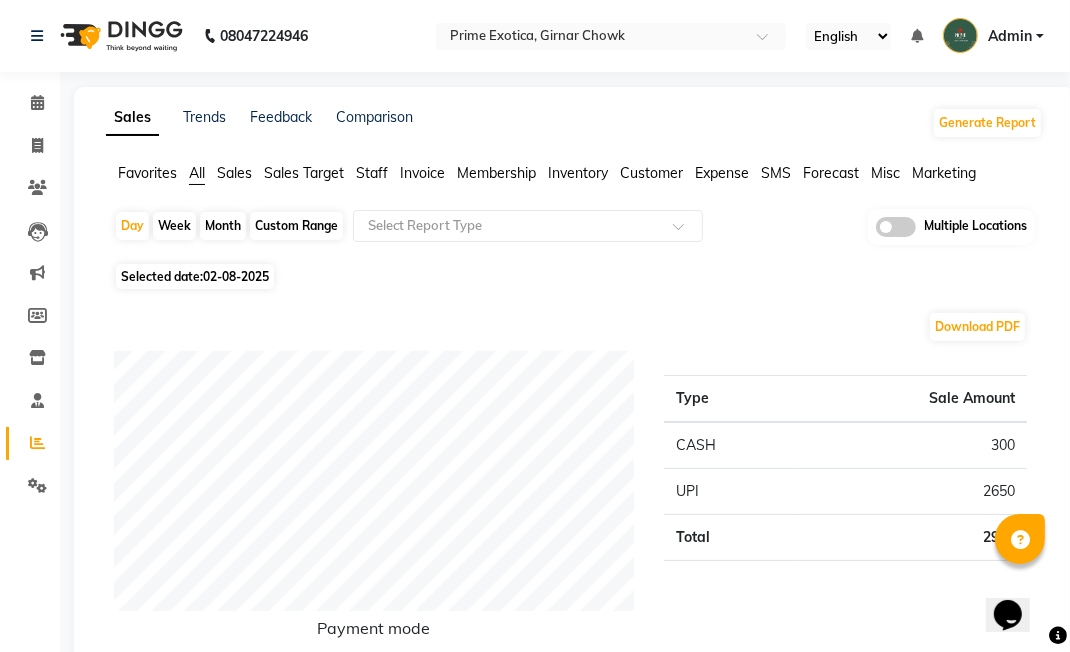 click 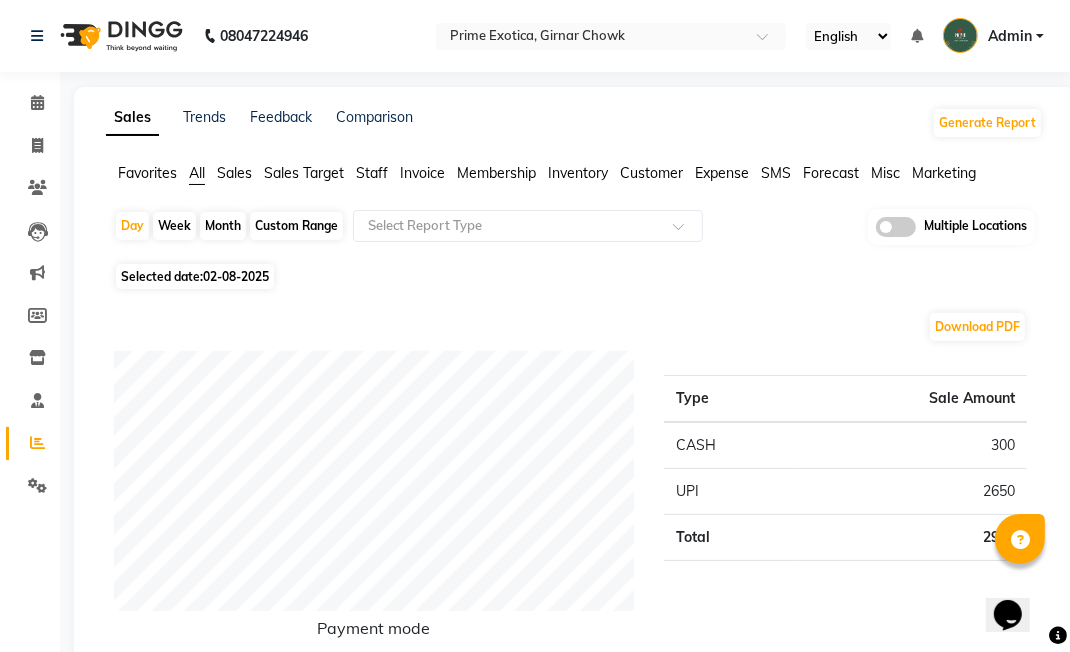 click 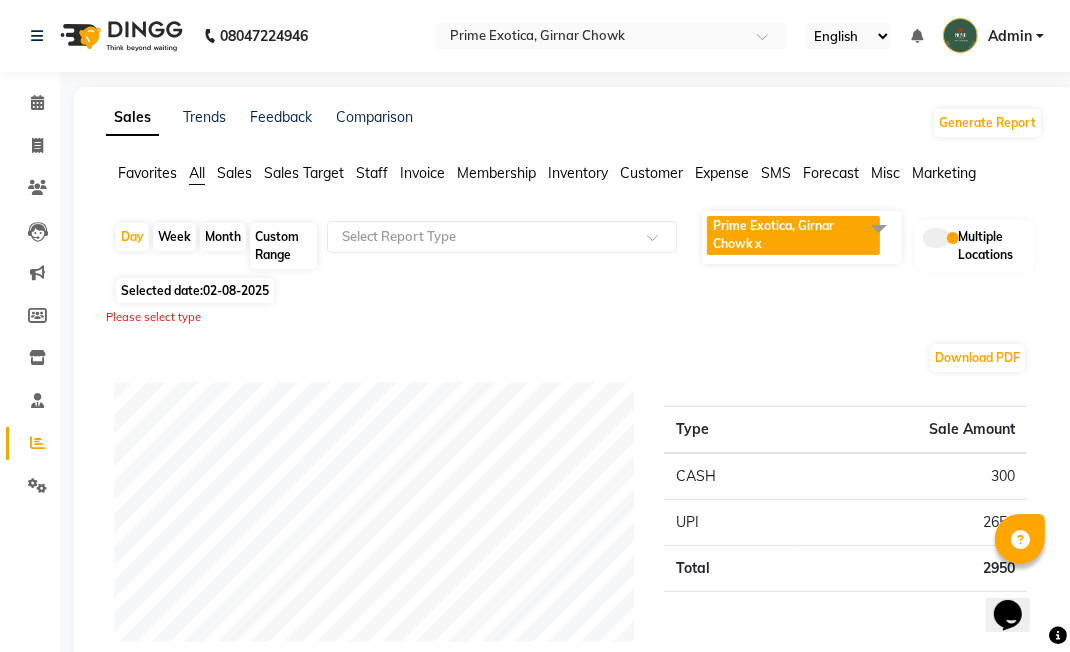 click 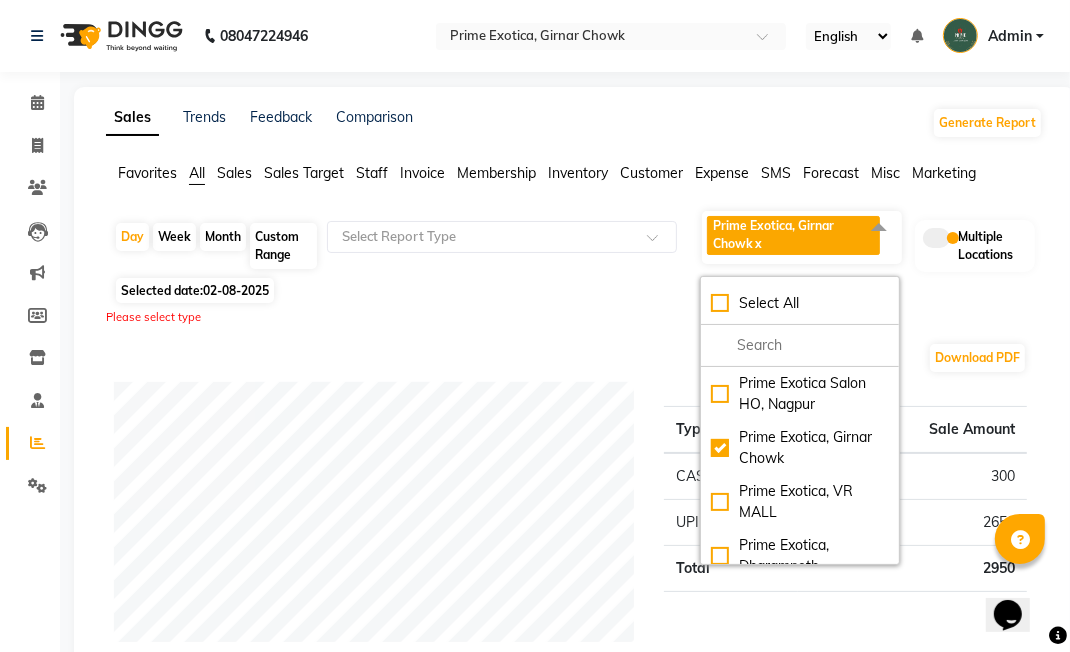 click on "Select All" 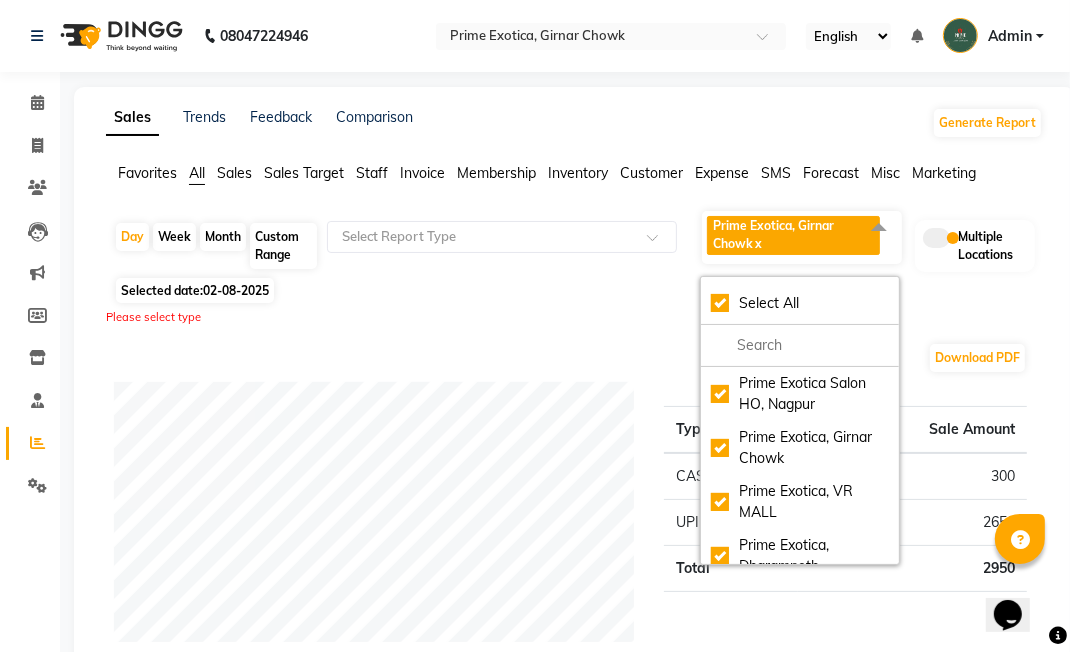 checkbox on "true" 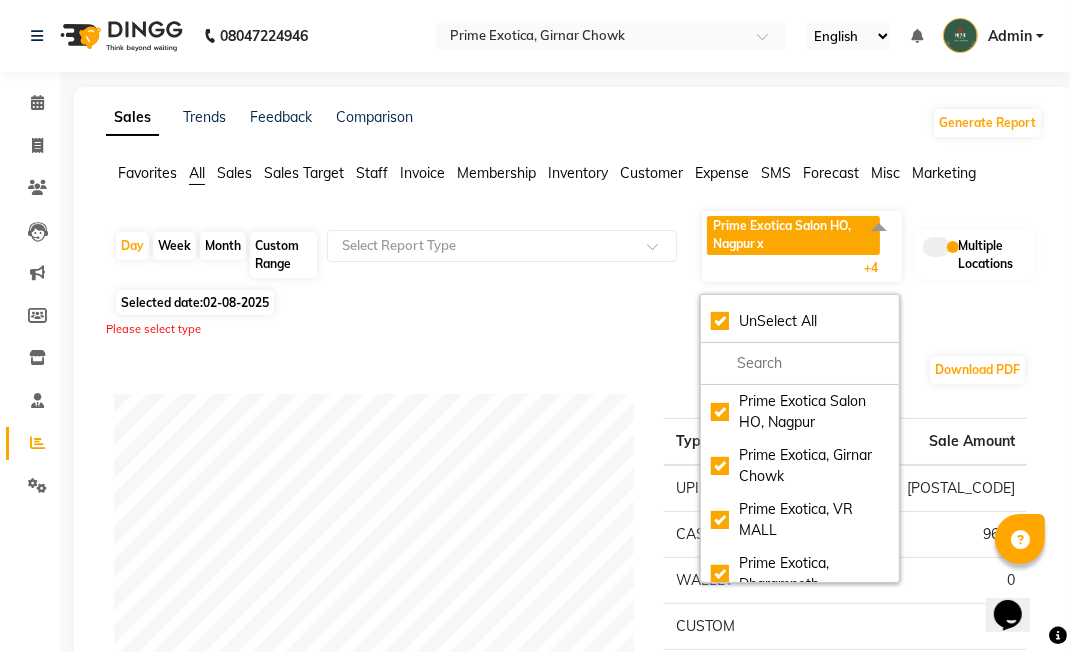 click on "Selected date:  02-08-2025" 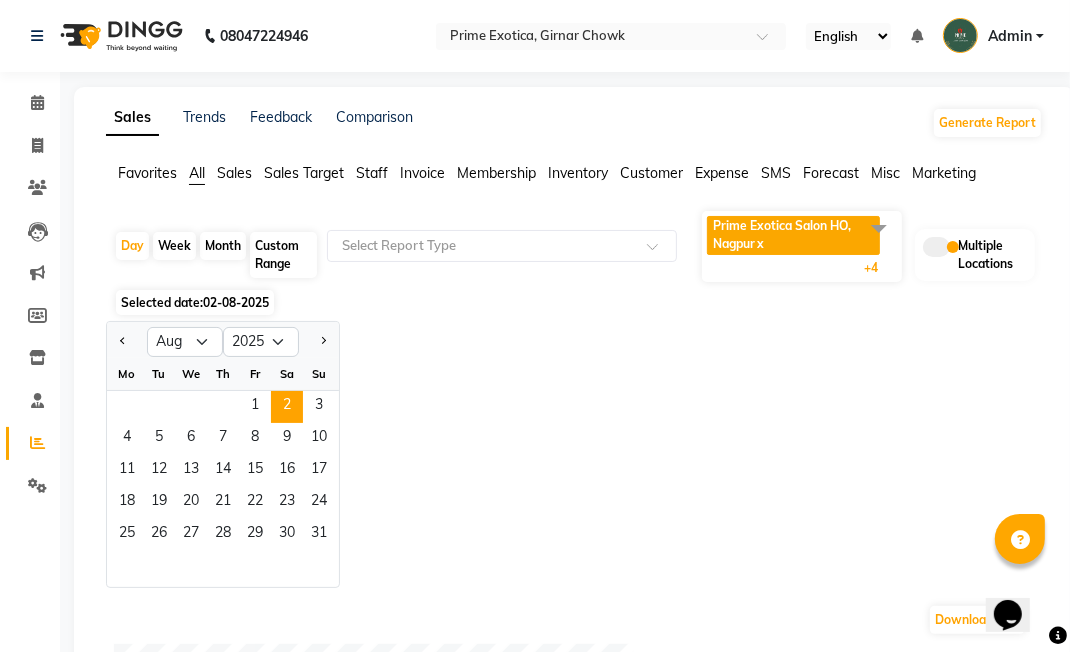 click on "Month" 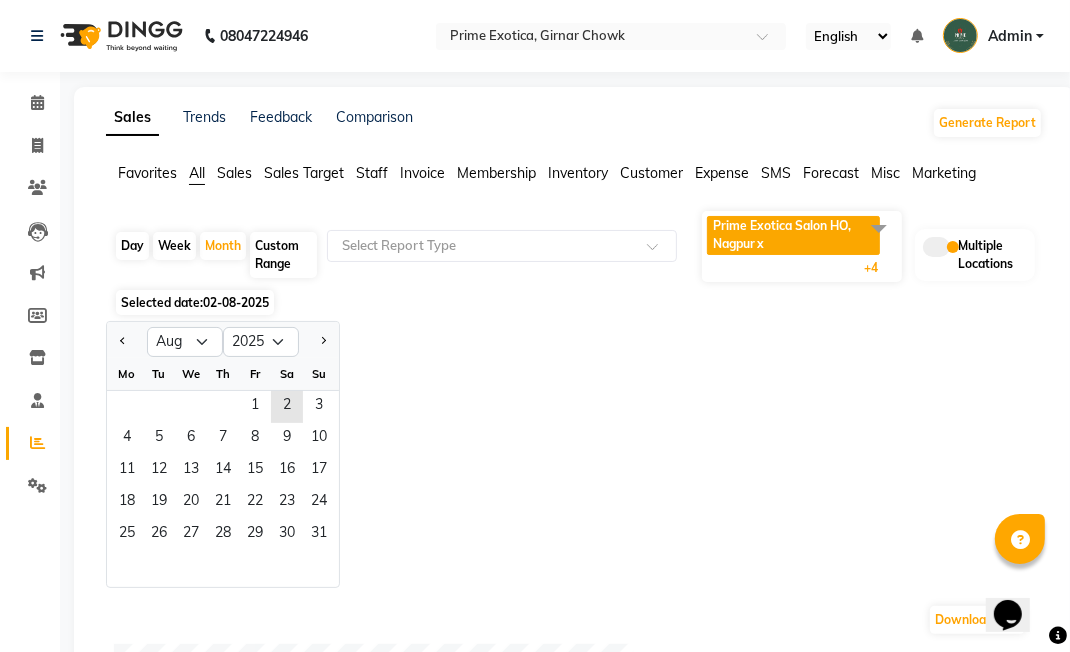 click on "1" 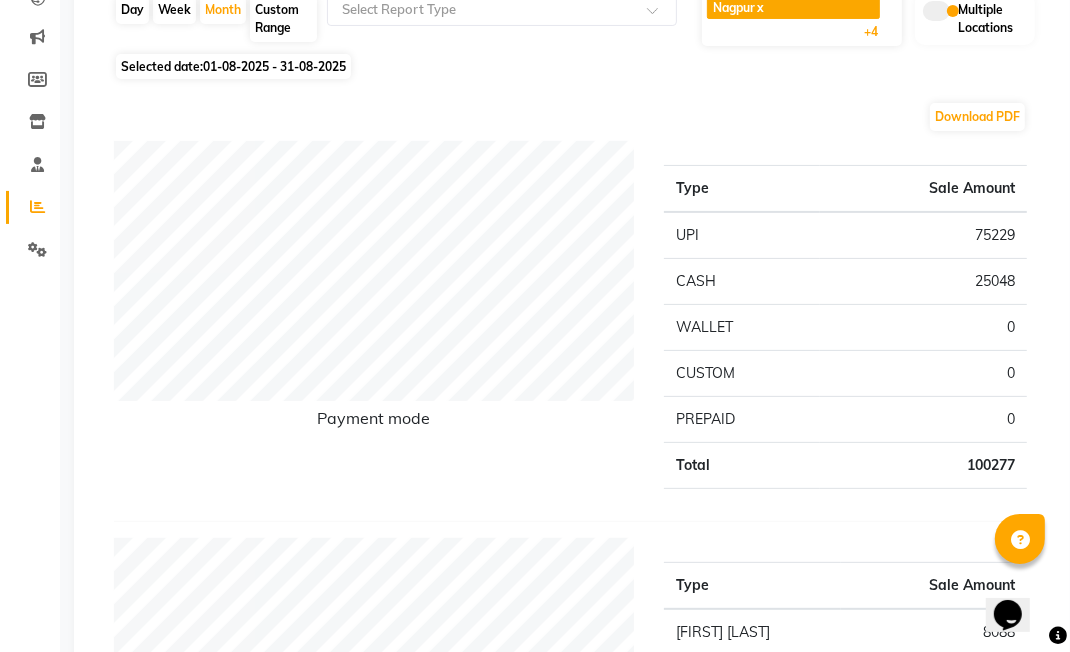 scroll, scrollTop: 0, scrollLeft: 0, axis: both 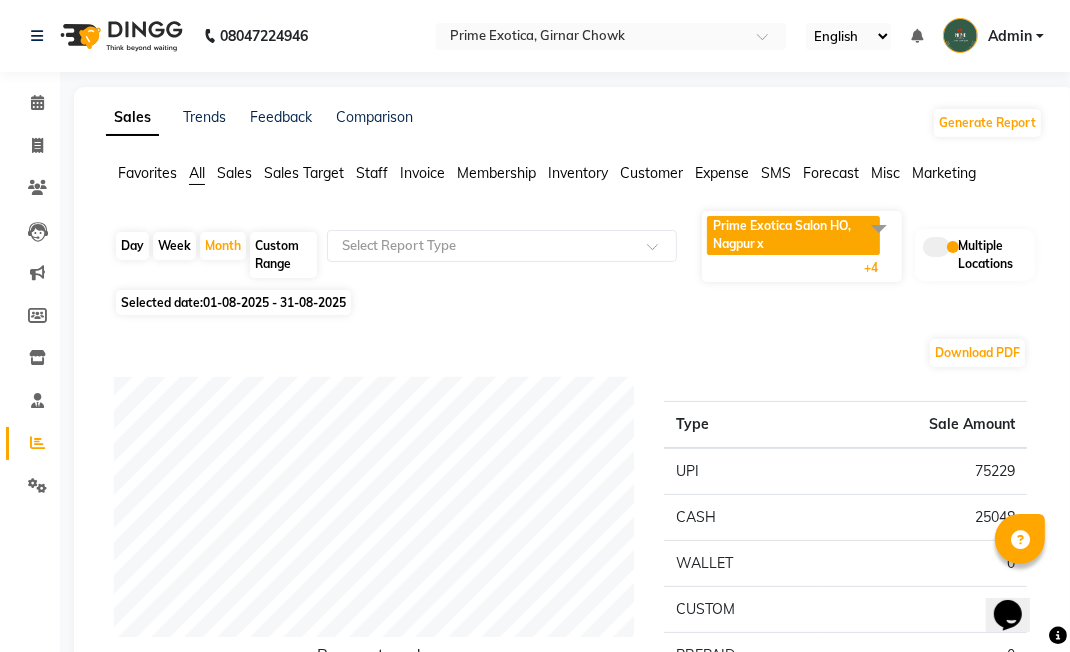 click on "Admin" at bounding box center (1010, 36) 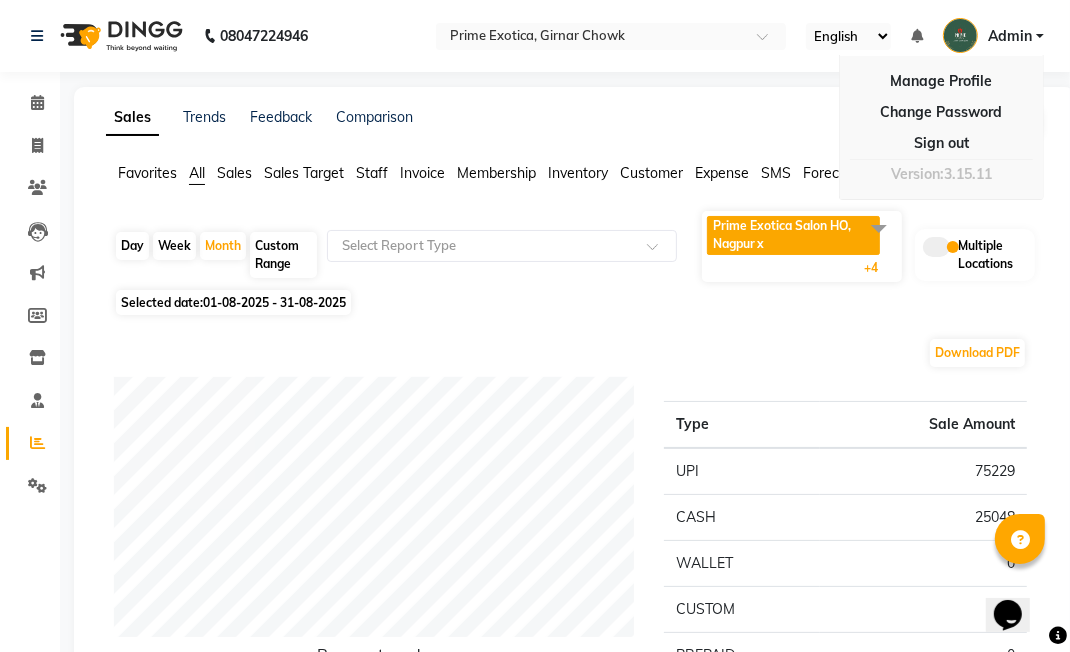 click on "Sign out" at bounding box center [941, 143] 